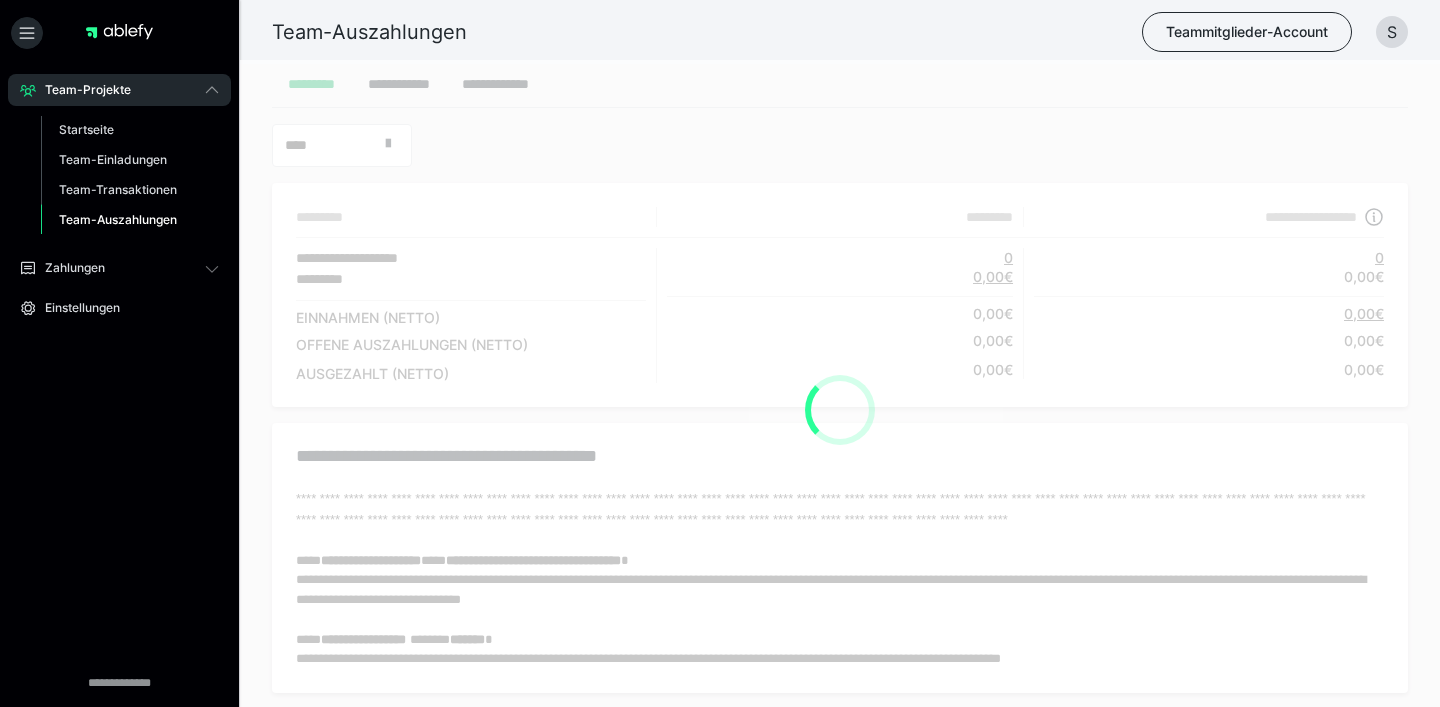 scroll, scrollTop: 0, scrollLeft: 0, axis: both 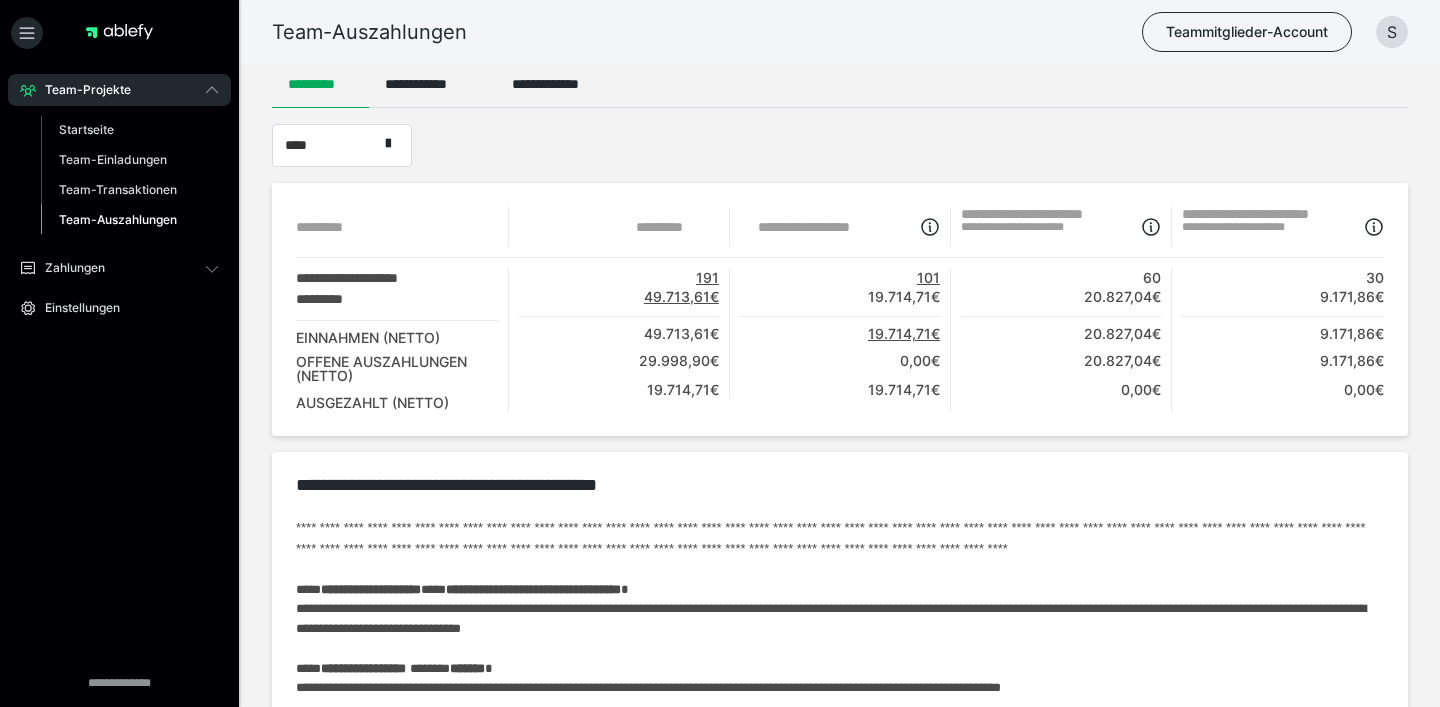 click on "Team-Auszahlungen Teammitglieder-Account S" at bounding box center [720, 32] 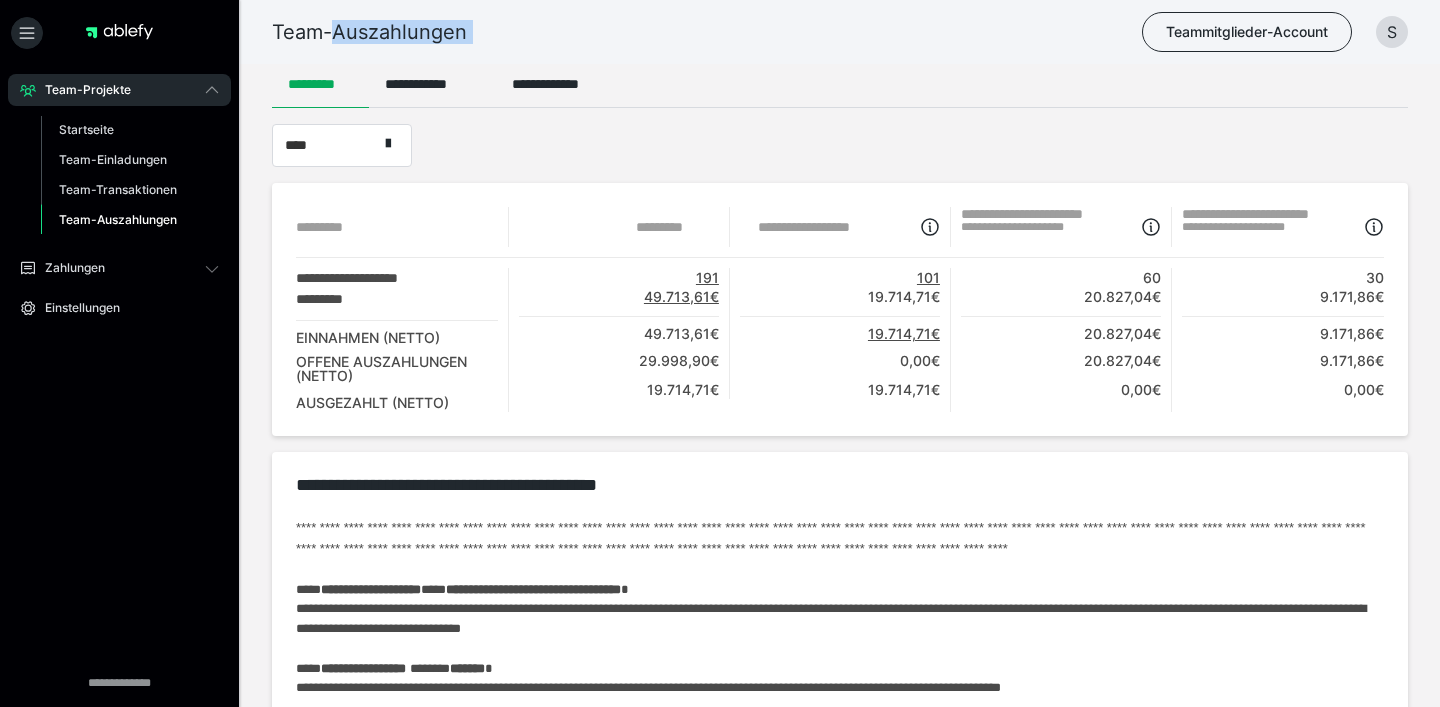 drag, startPoint x: 452, startPoint y: 50, endPoint x: 331, endPoint y: 25, distance: 123.55566 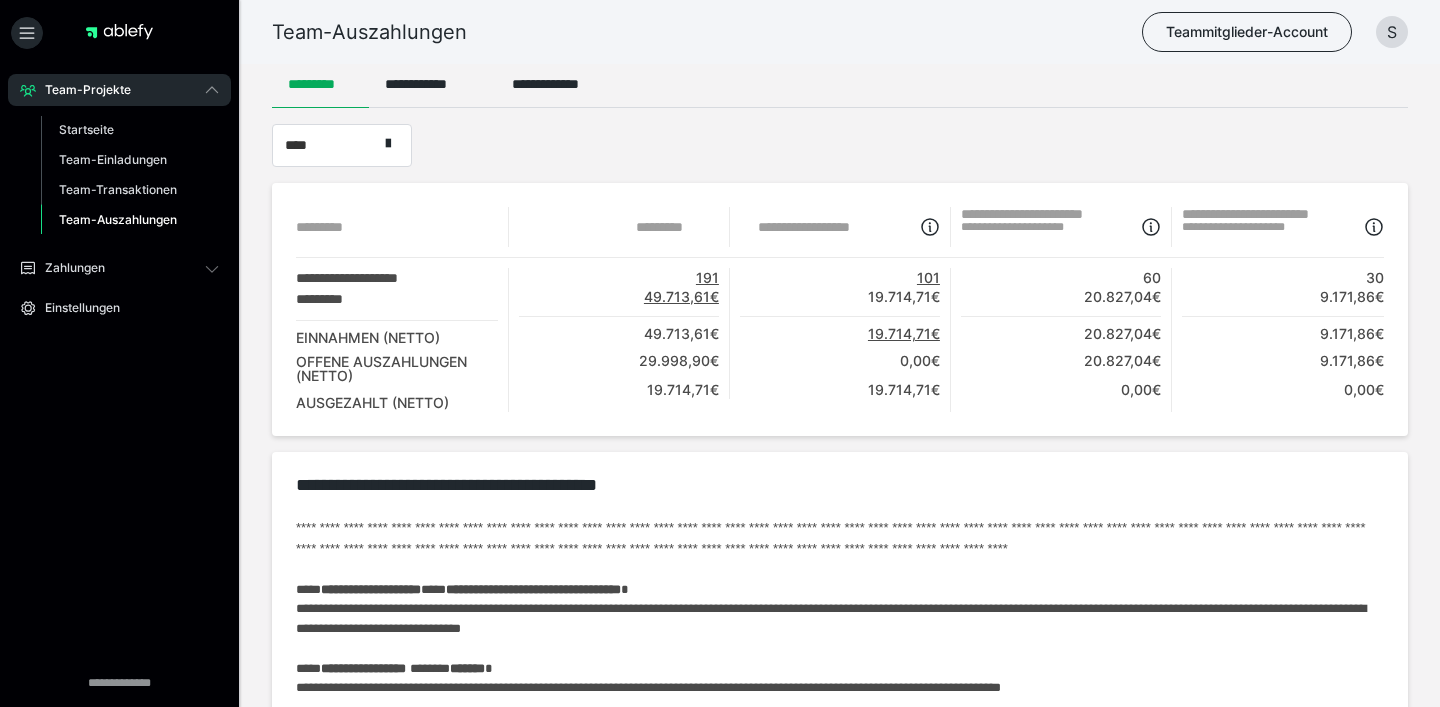 click on "Team-Auszahlungen" at bounding box center (369, 32) 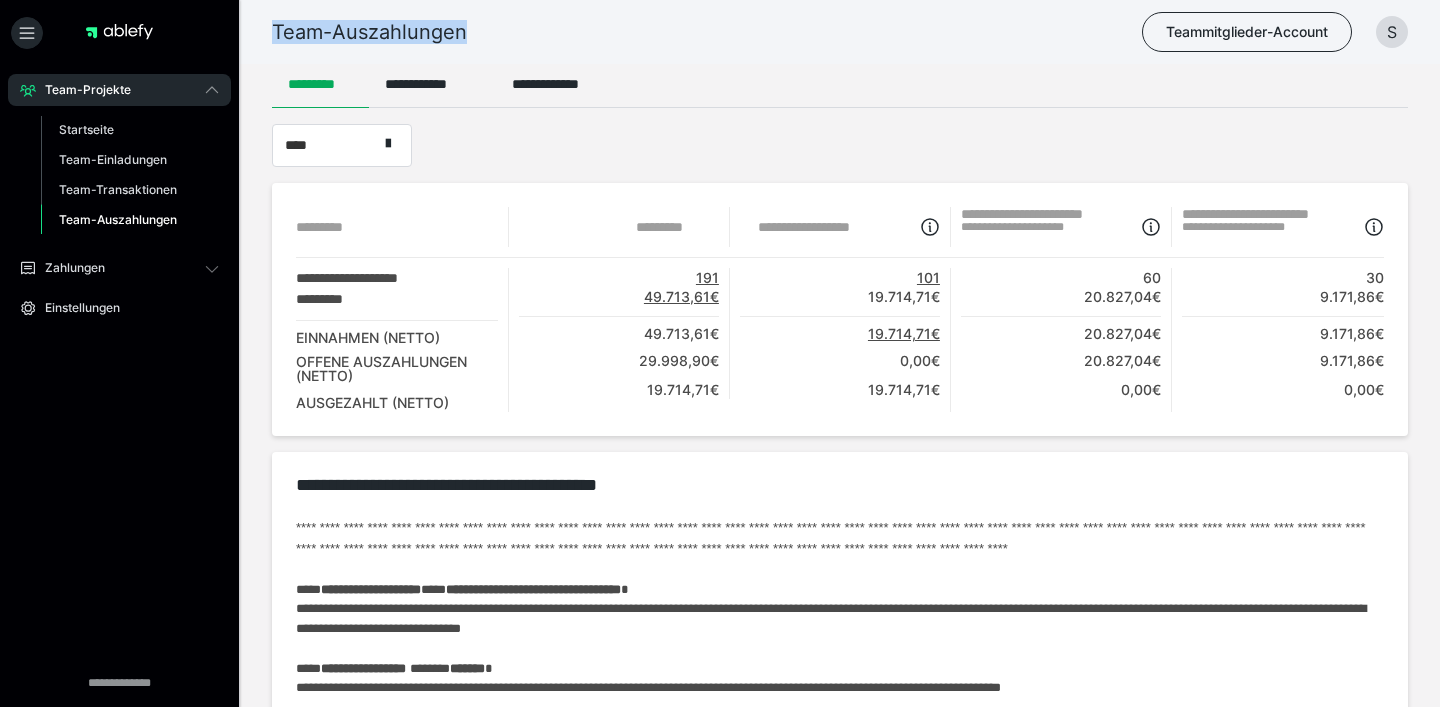 drag, startPoint x: 292, startPoint y: 27, endPoint x: 461, endPoint y: 27, distance: 169 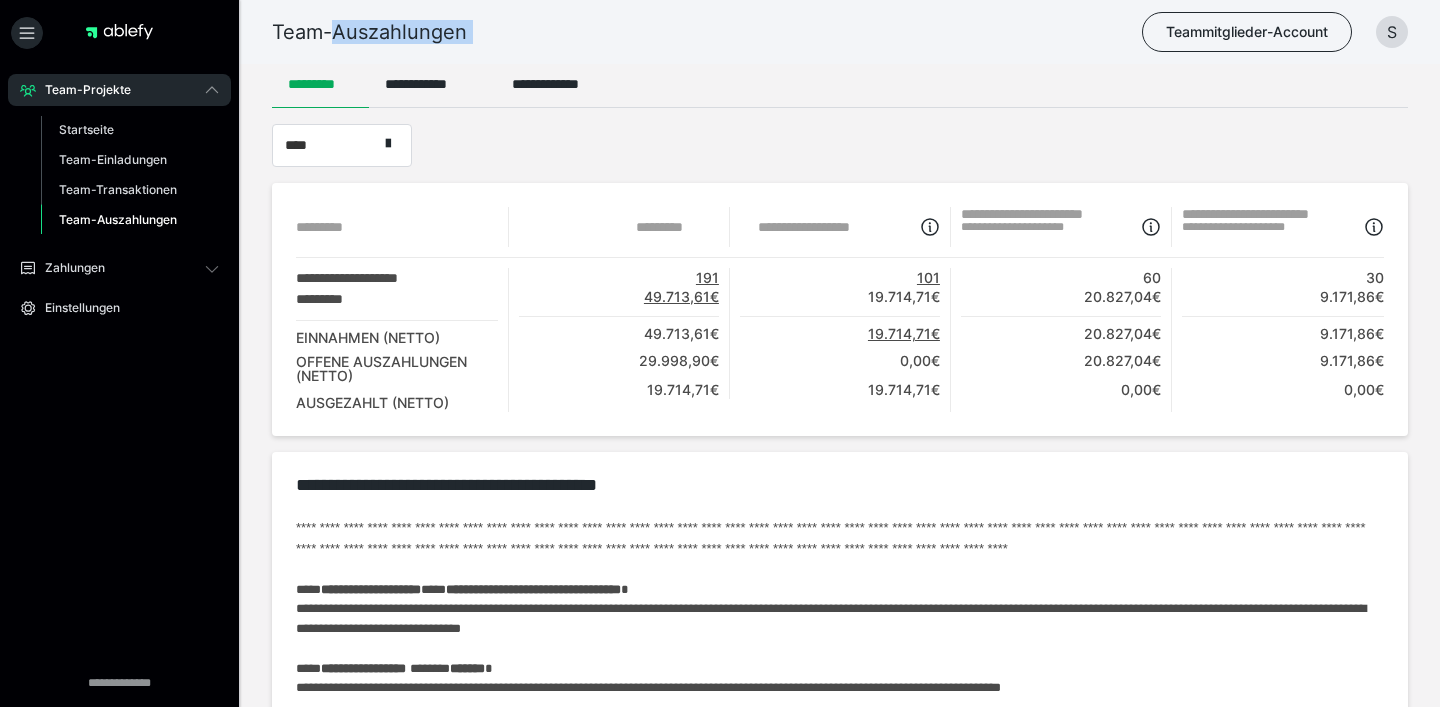drag, startPoint x: 461, startPoint y: 27, endPoint x: 288, endPoint y: 27, distance: 173 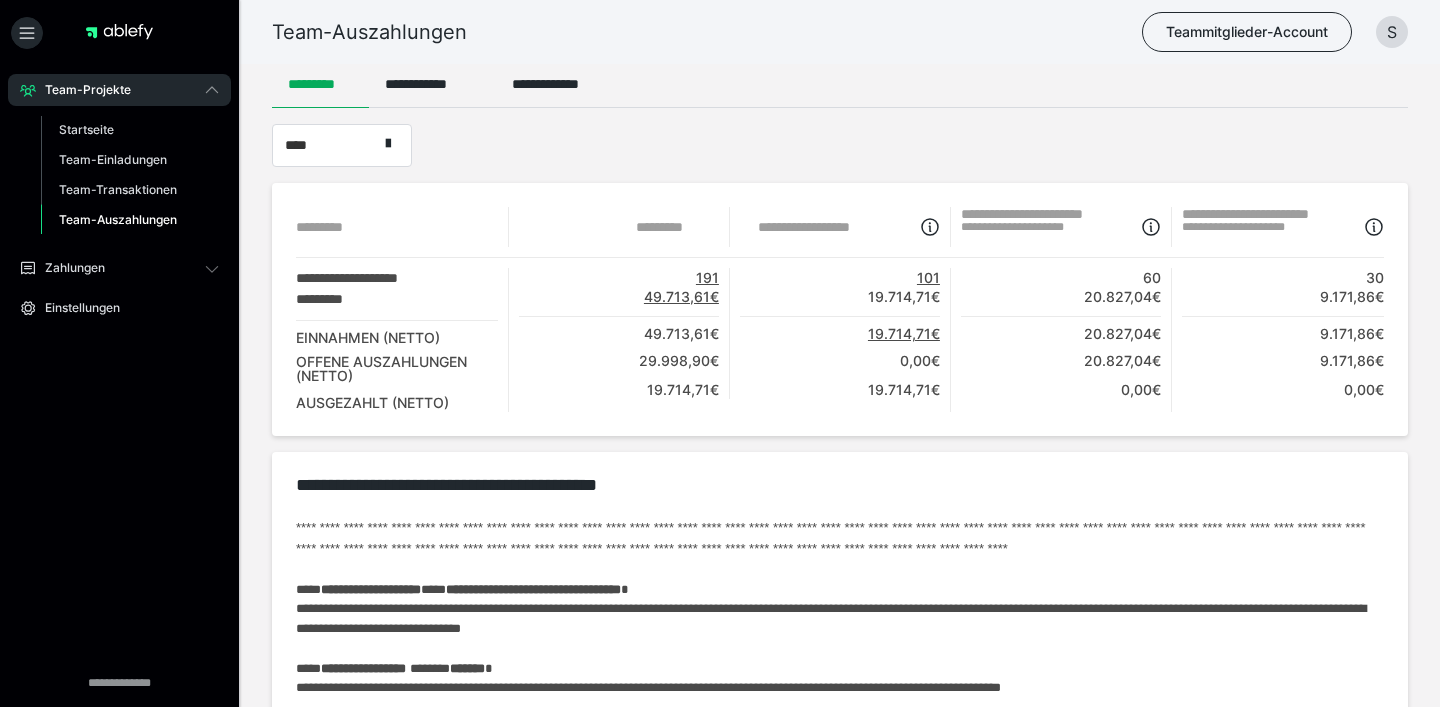 click on "Team-Auszahlungen" at bounding box center (369, 32) 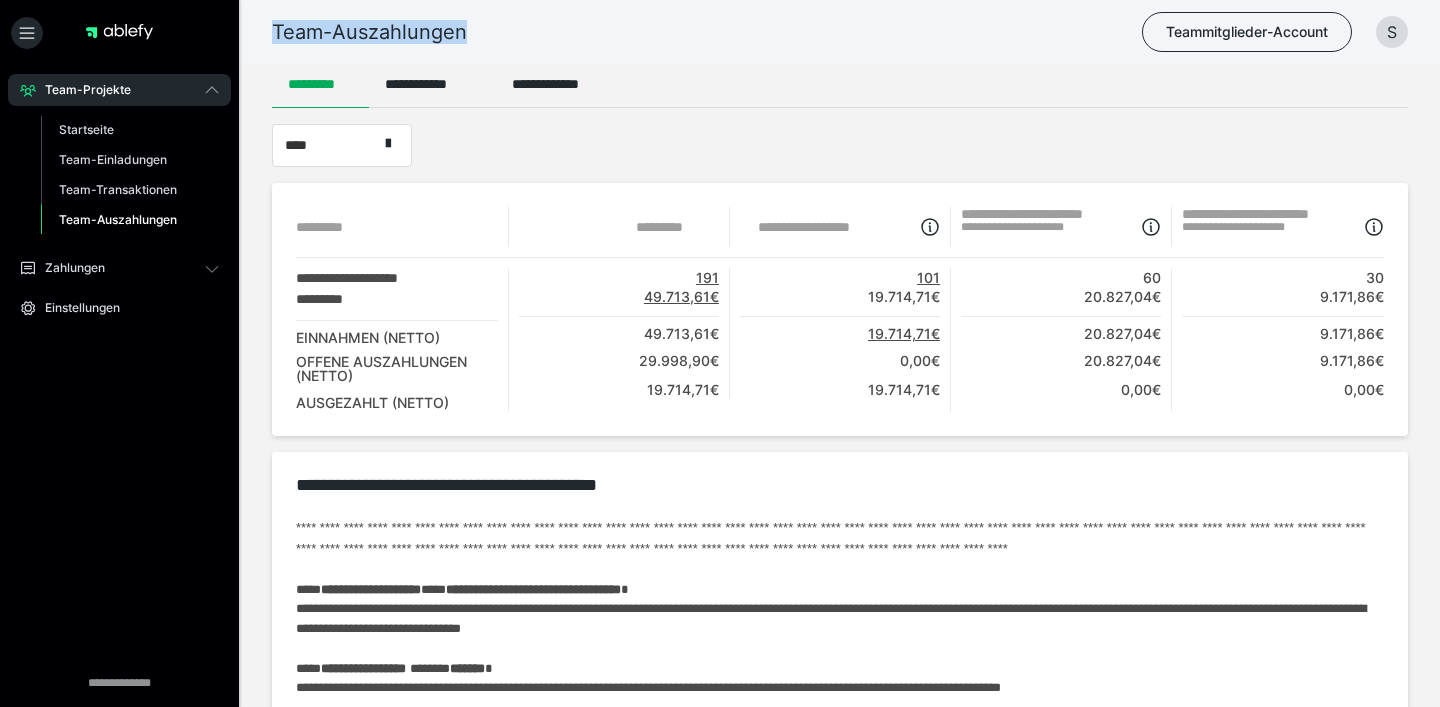 drag, startPoint x: 307, startPoint y: 27, endPoint x: 393, endPoint y: 27, distance: 86 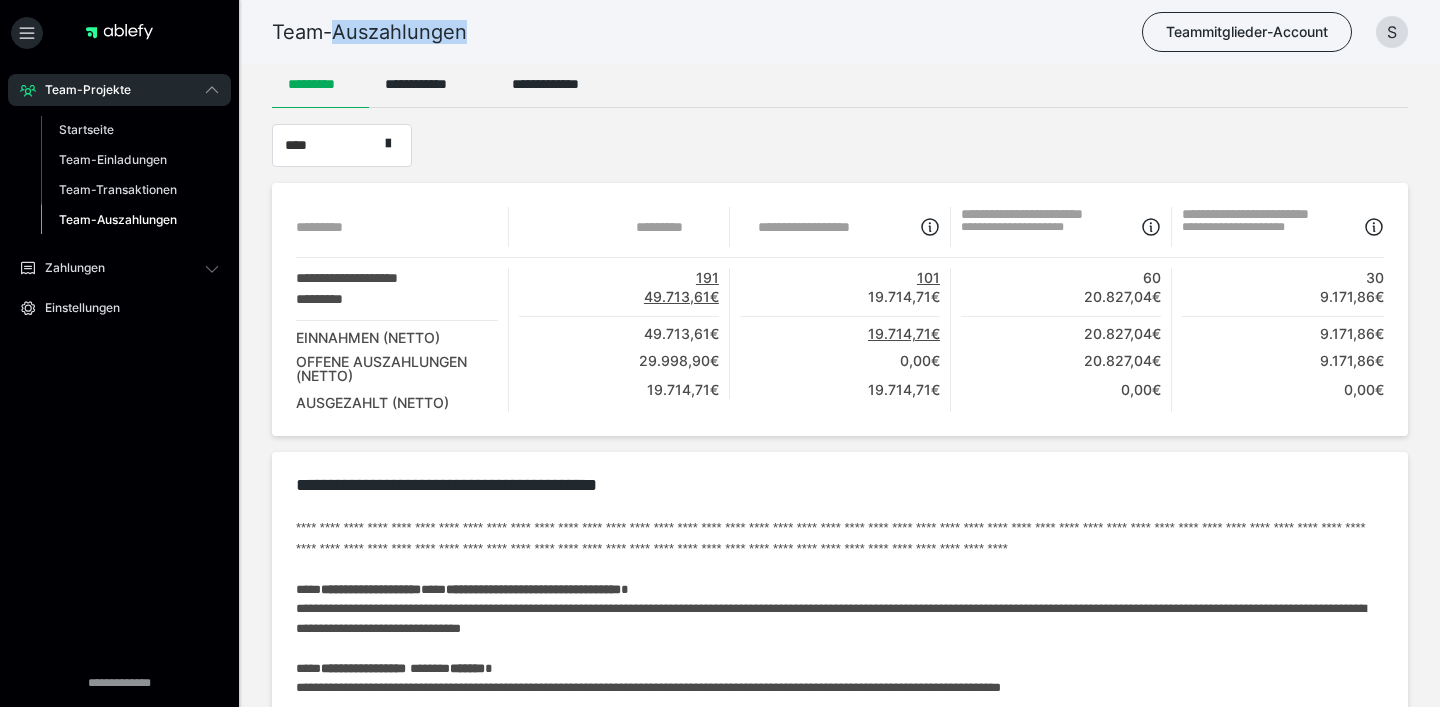 drag, startPoint x: 420, startPoint y: 25, endPoint x: 341, endPoint y: 25, distance: 79 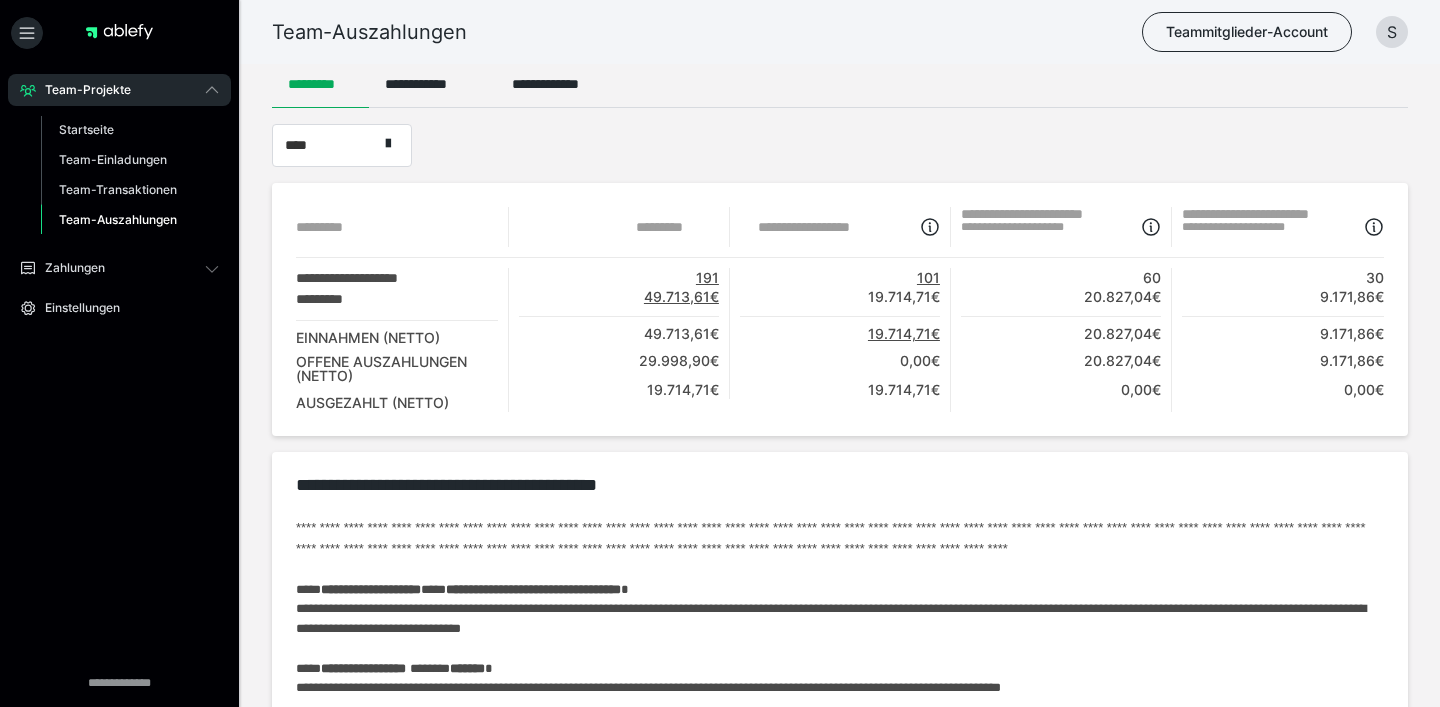 click on "Team-Auszahlungen" at bounding box center [369, 32] 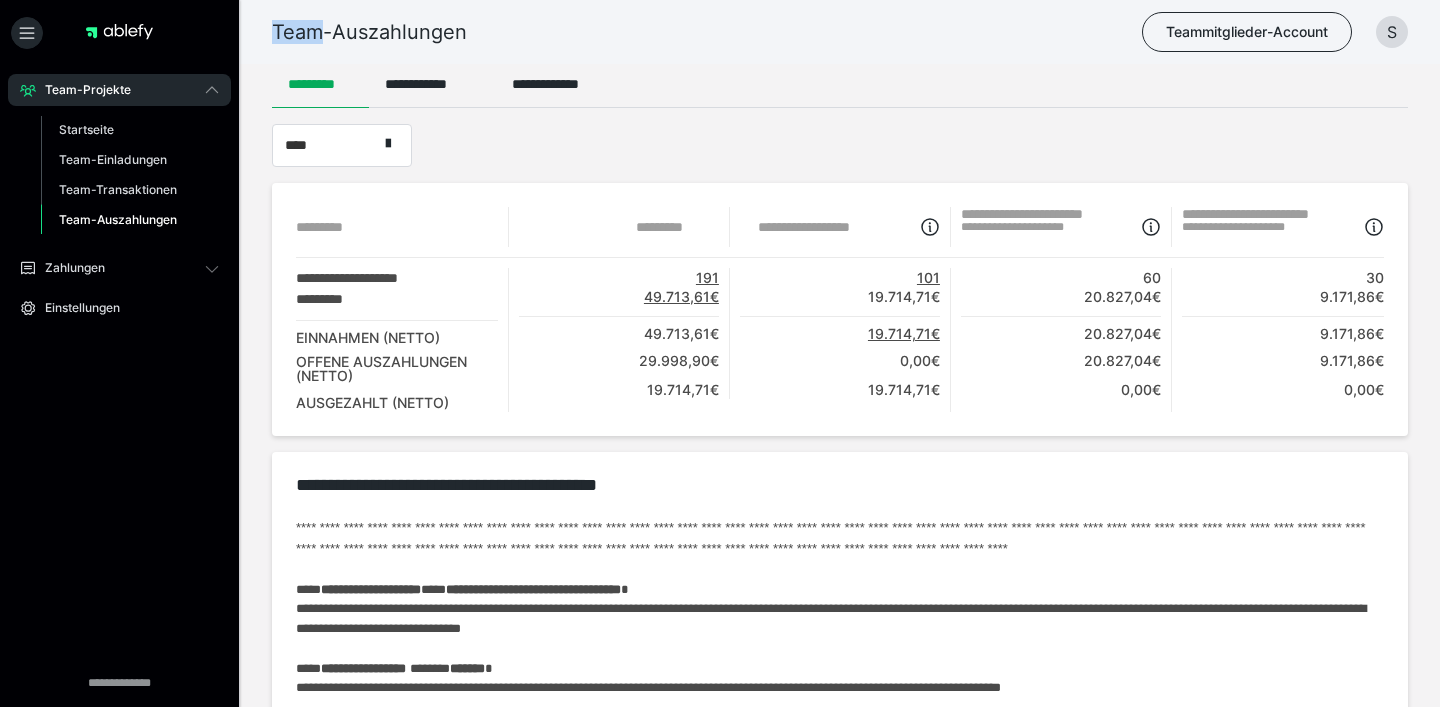 click on "Team-Auszahlungen" at bounding box center [369, 32] 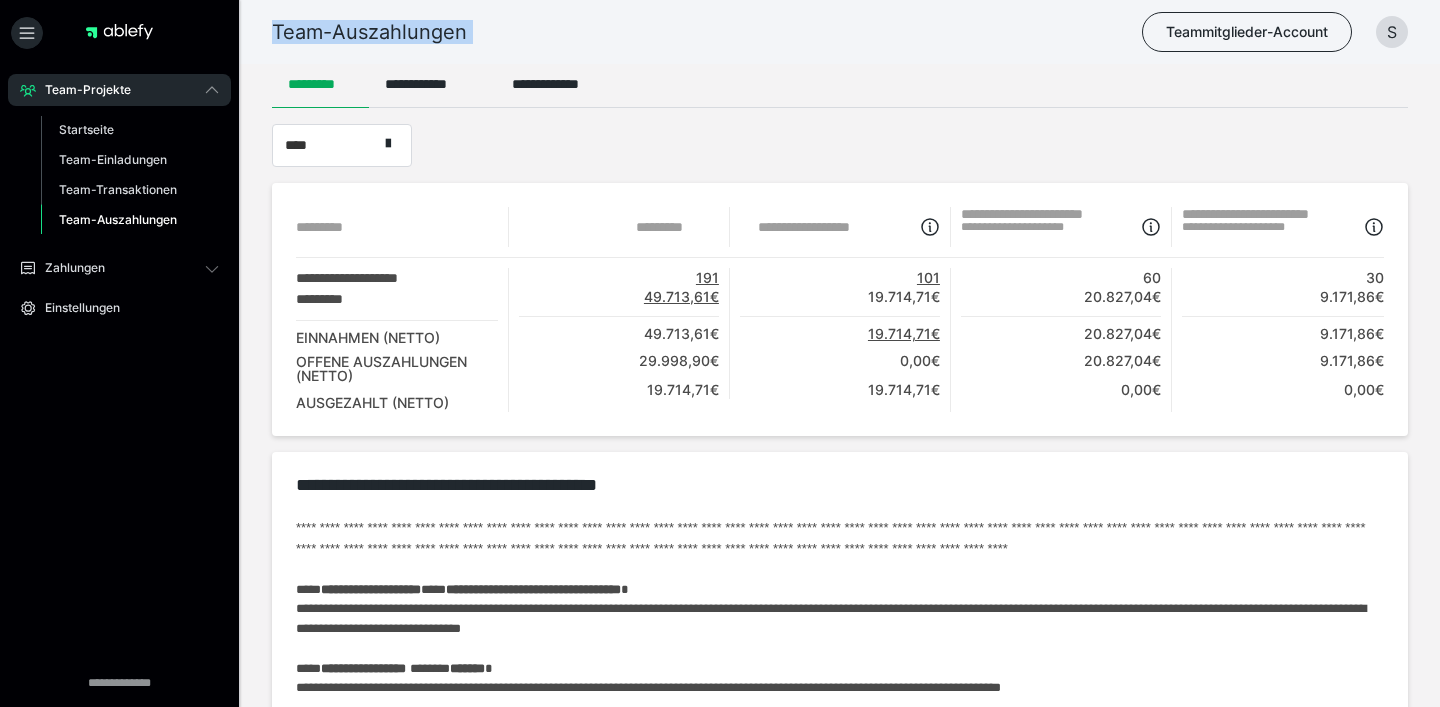 drag, startPoint x: 295, startPoint y: 24, endPoint x: 367, endPoint y: 24, distance: 72 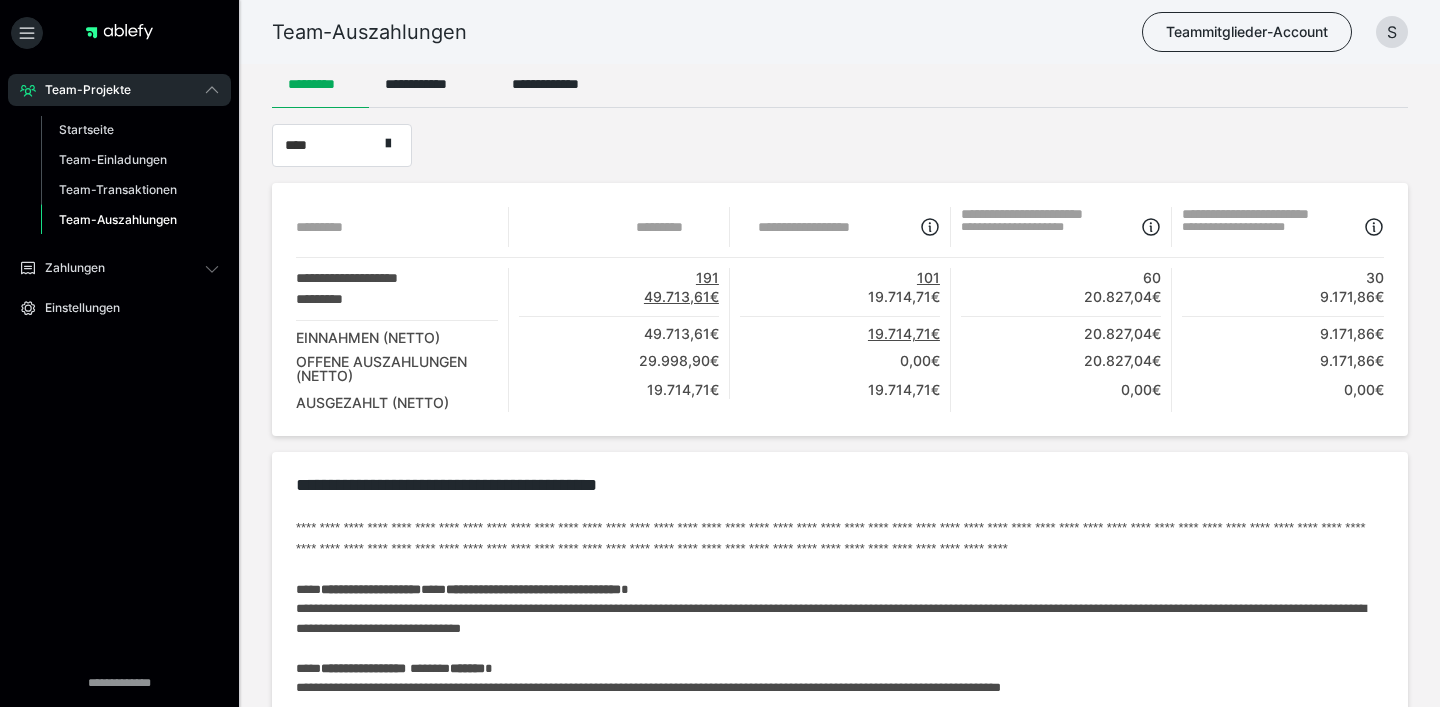 click on "Team-Auszahlungen" at bounding box center (369, 32) 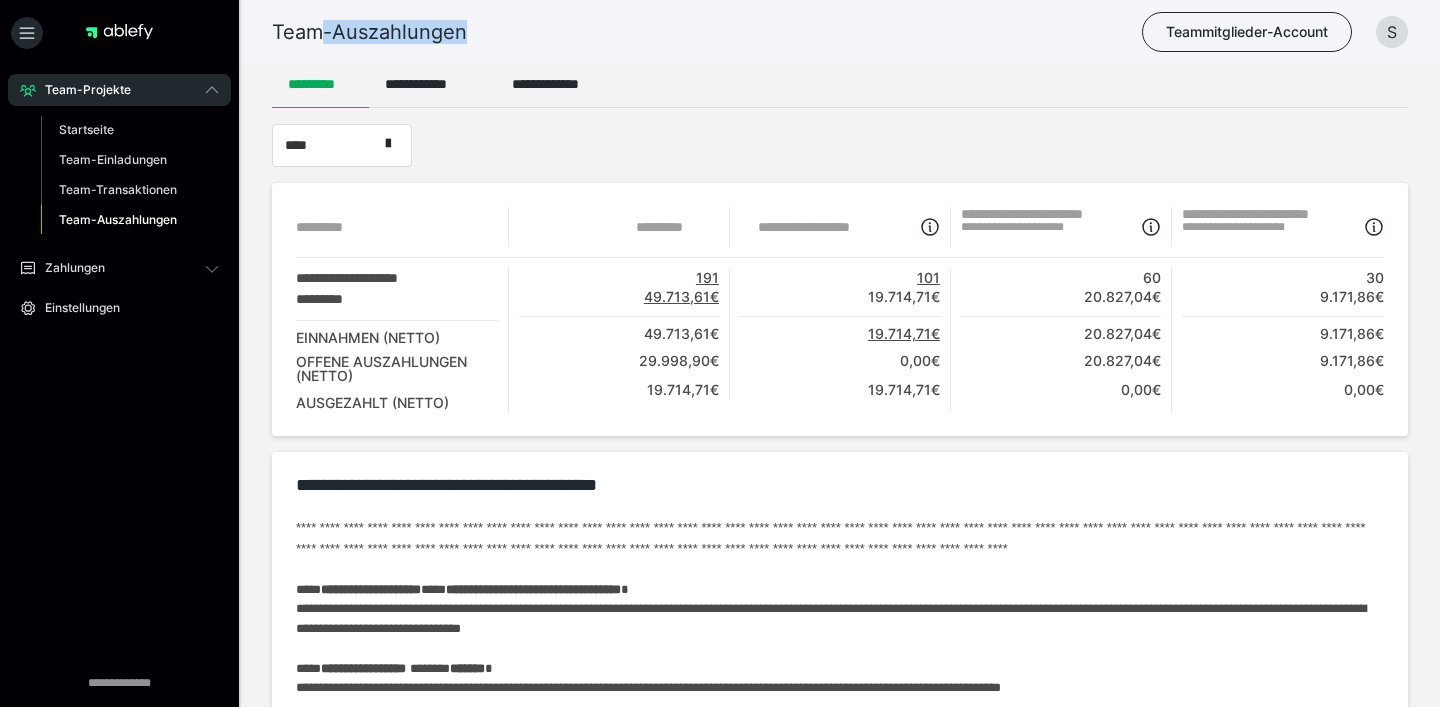 drag, startPoint x: 317, startPoint y: 30, endPoint x: 378, endPoint y: 30, distance: 61 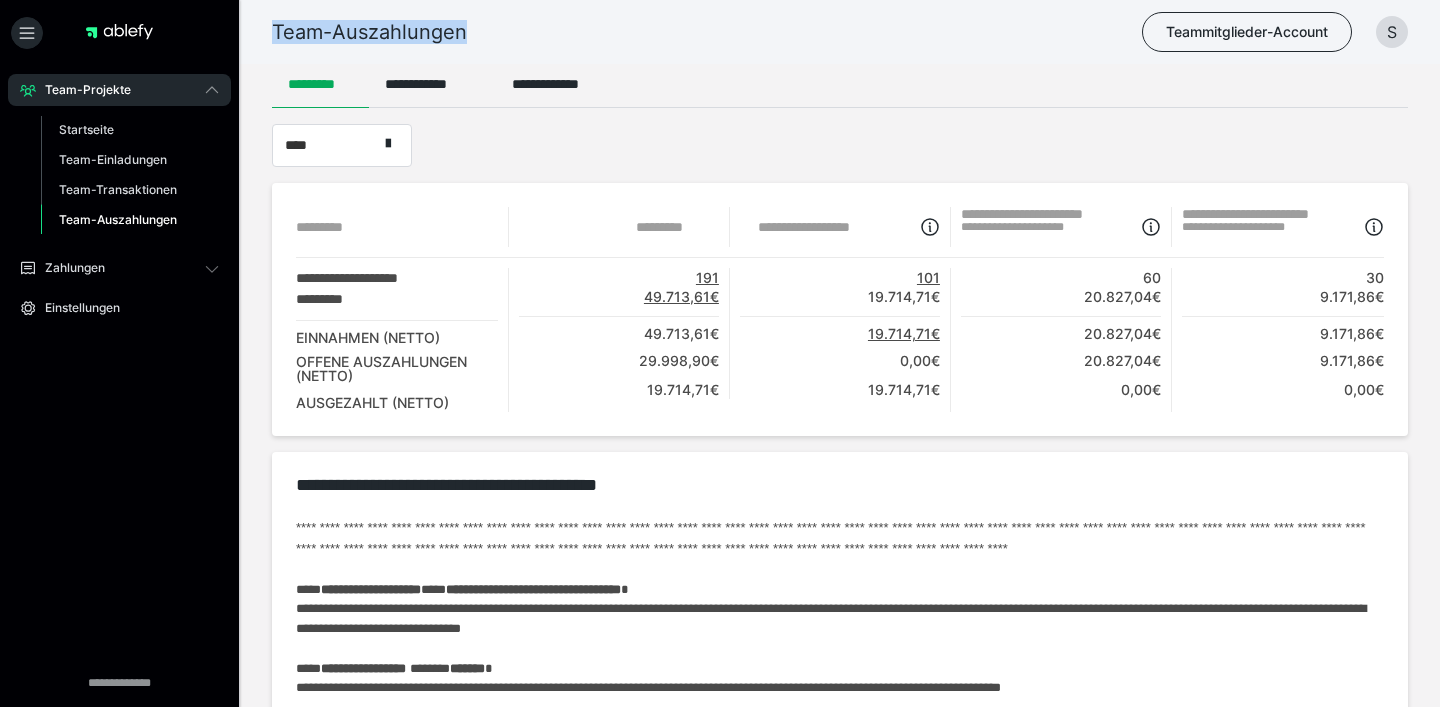 click on "Team-Auszahlungen" at bounding box center [369, 32] 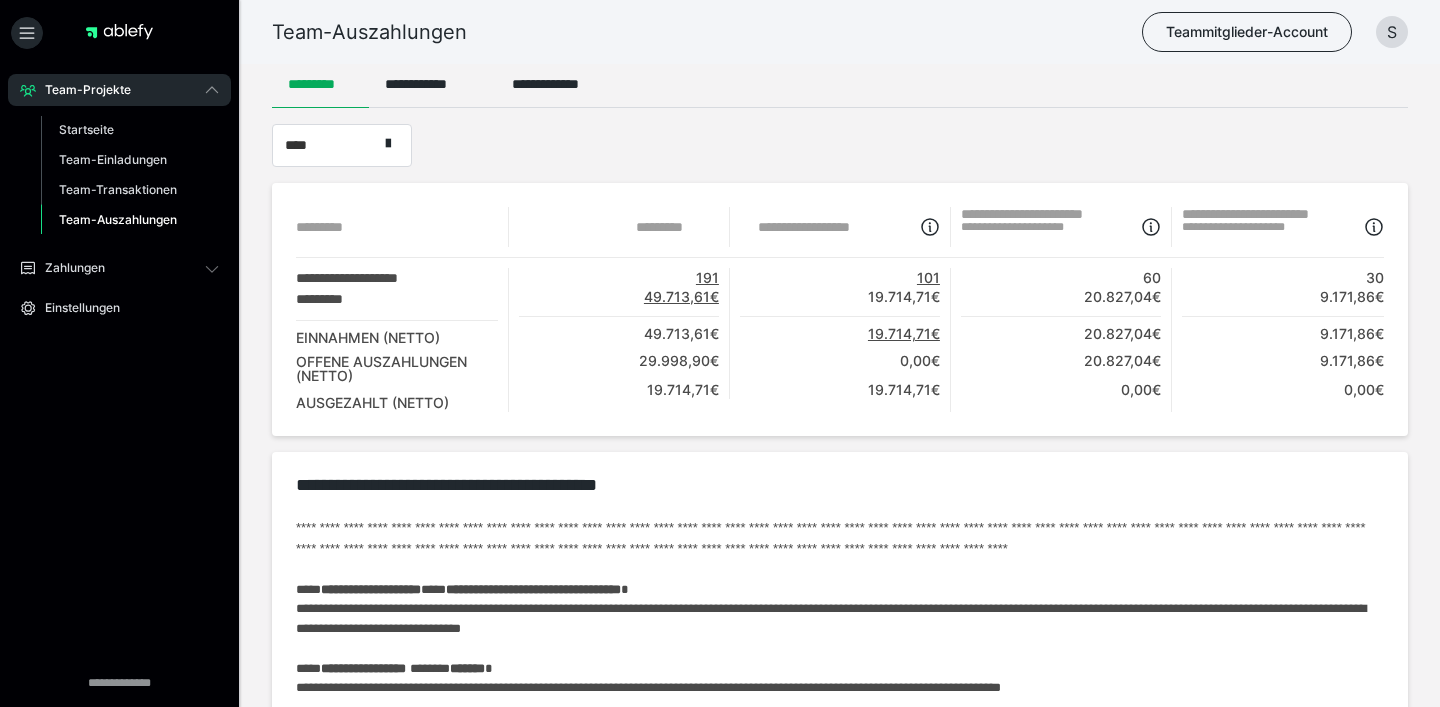 click on "Team-Auszahlungen" at bounding box center (369, 32) 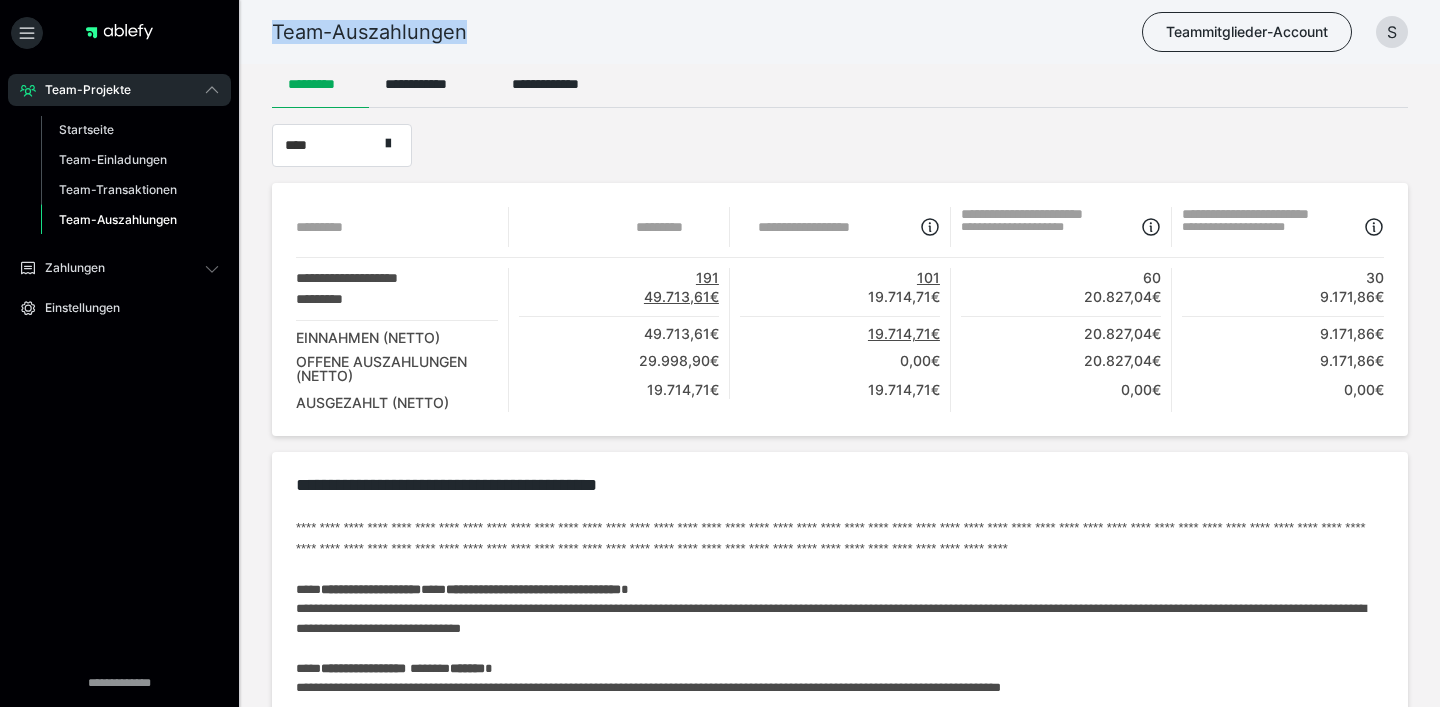 drag, startPoint x: 286, startPoint y: 30, endPoint x: 398, endPoint y: 30, distance: 112 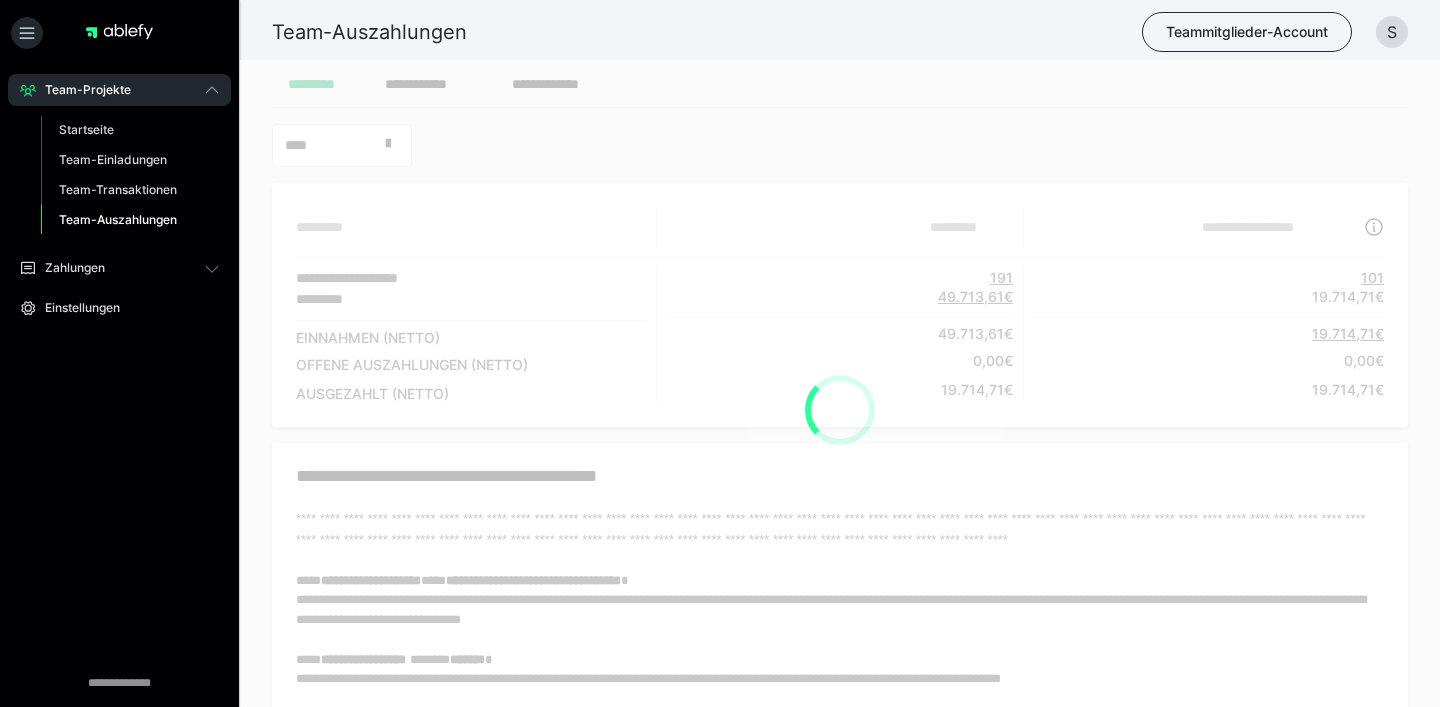 scroll, scrollTop: 0, scrollLeft: 0, axis: both 